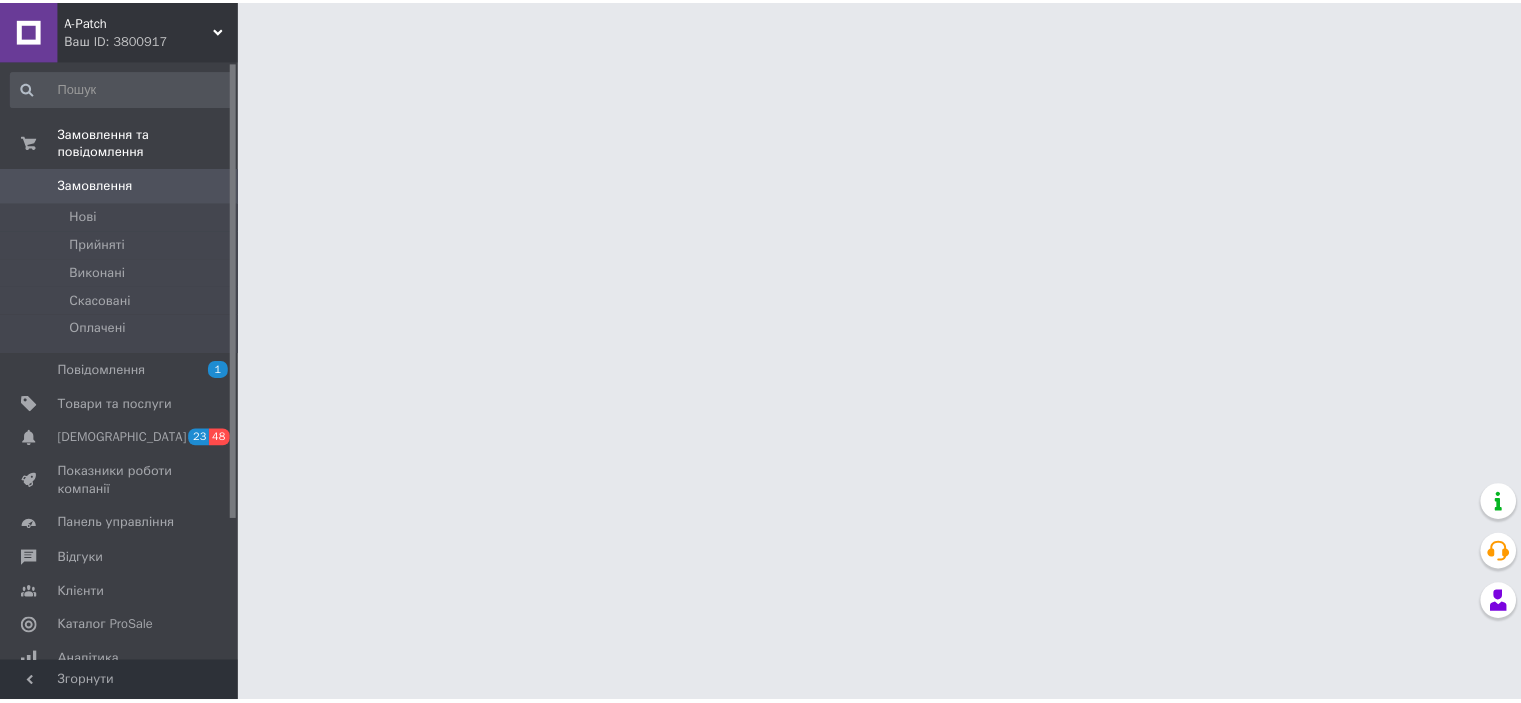 scroll, scrollTop: 0, scrollLeft: 0, axis: both 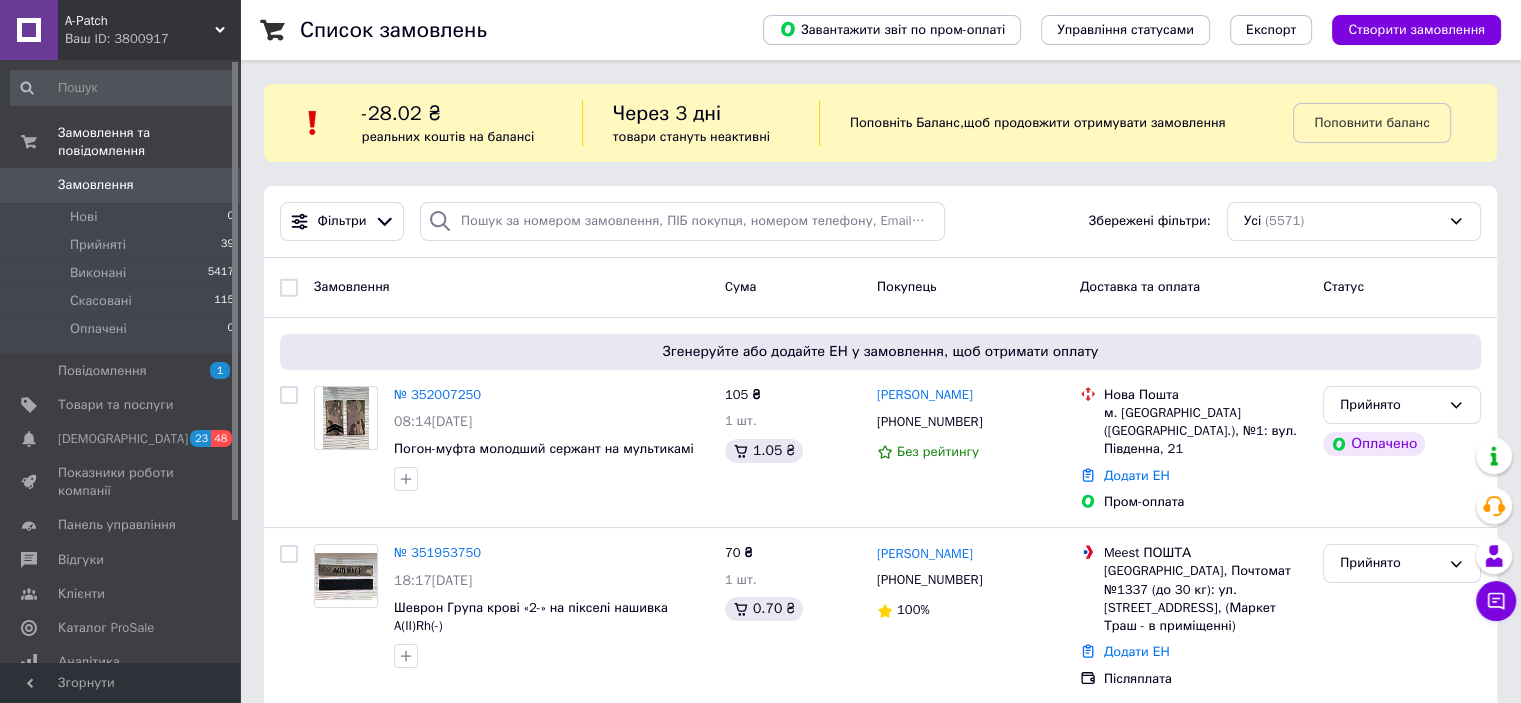 click on "-28.02 ₴ реальних коштів на балансі" at bounding box center (472, 123) 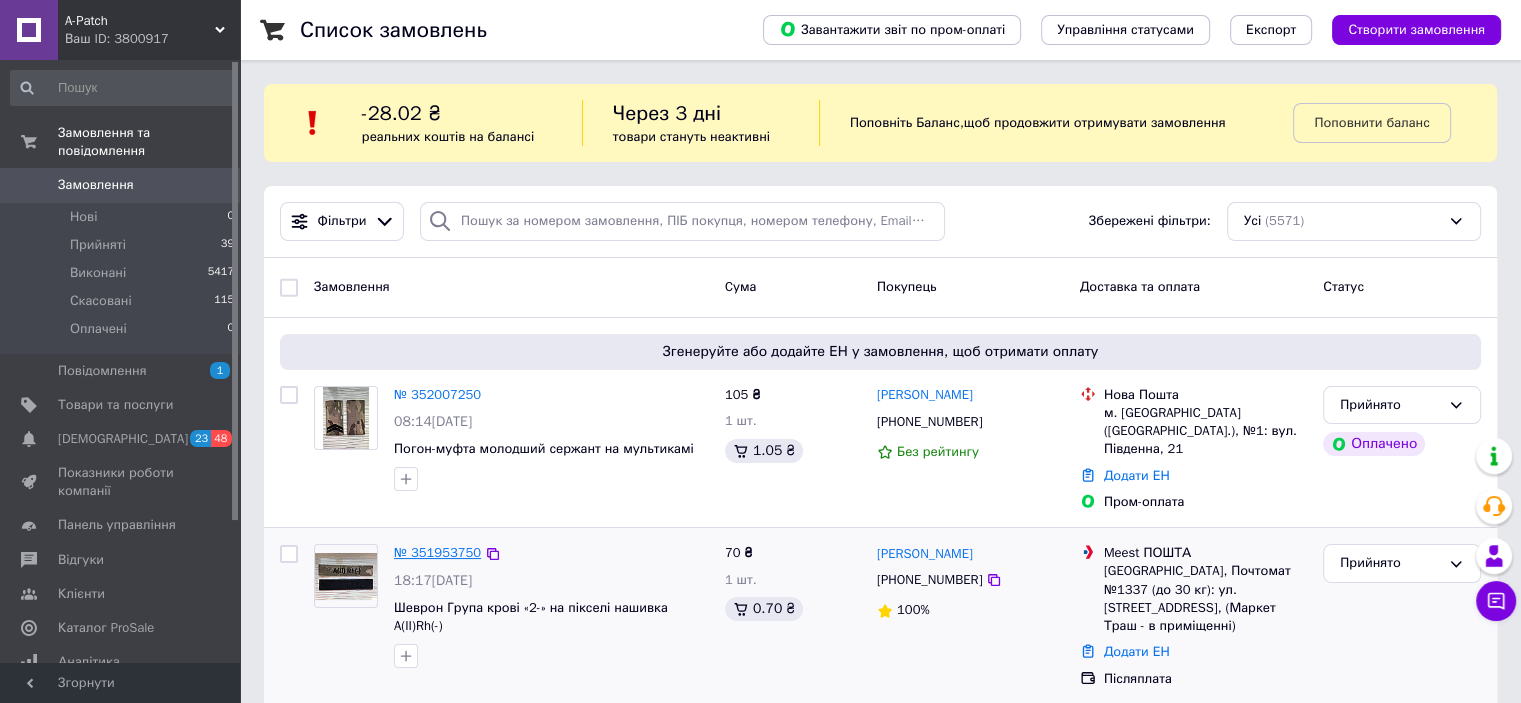 scroll, scrollTop: 200, scrollLeft: 0, axis: vertical 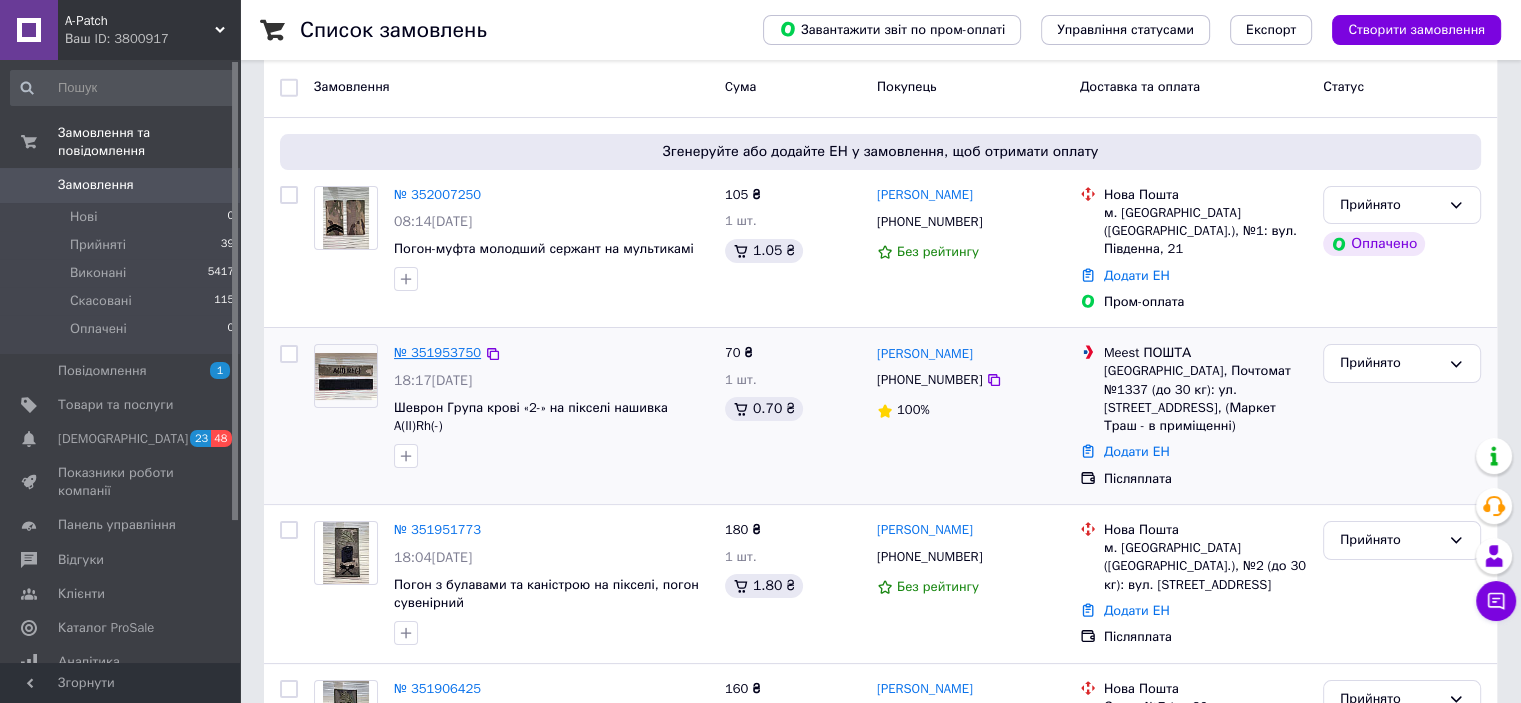 click on "№ 351953750" at bounding box center (437, 352) 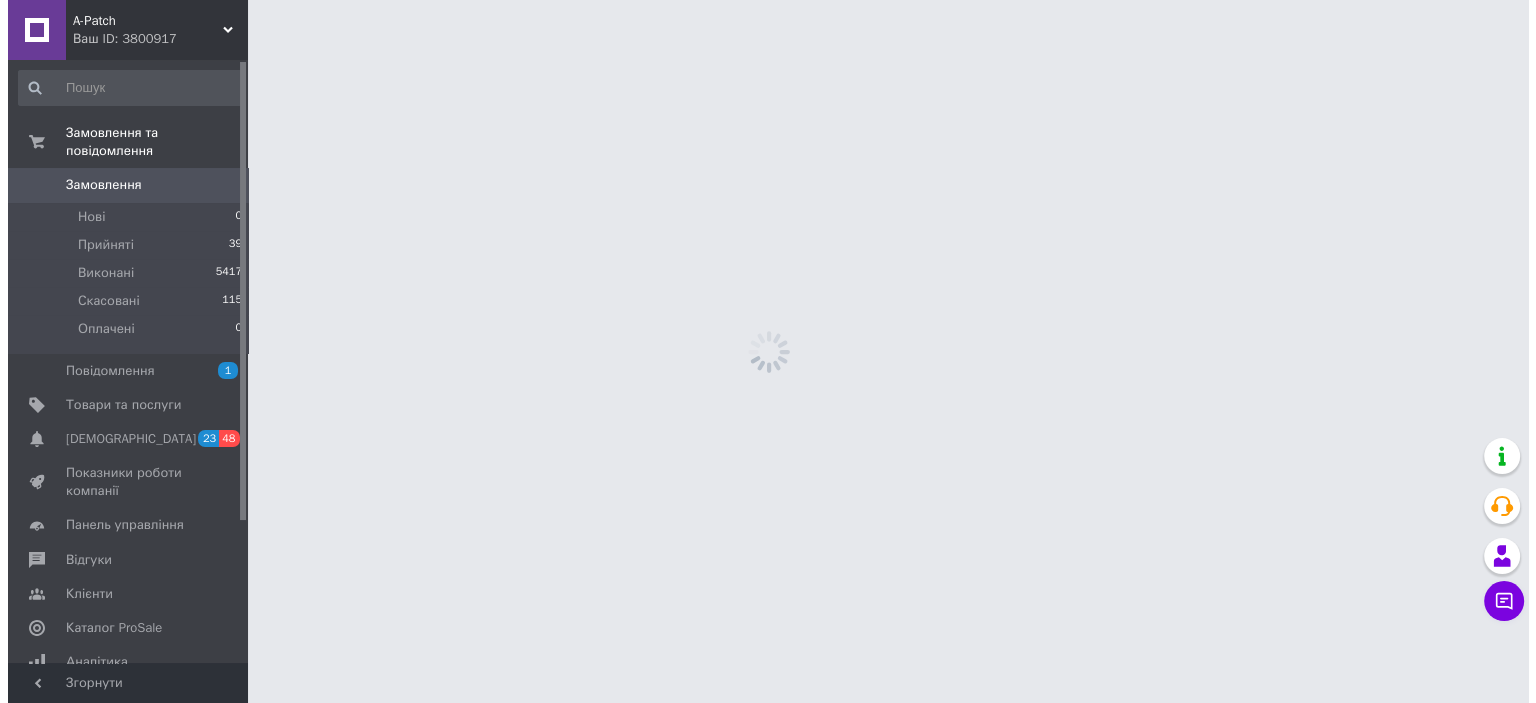 scroll, scrollTop: 0, scrollLeft: 0, axis: both 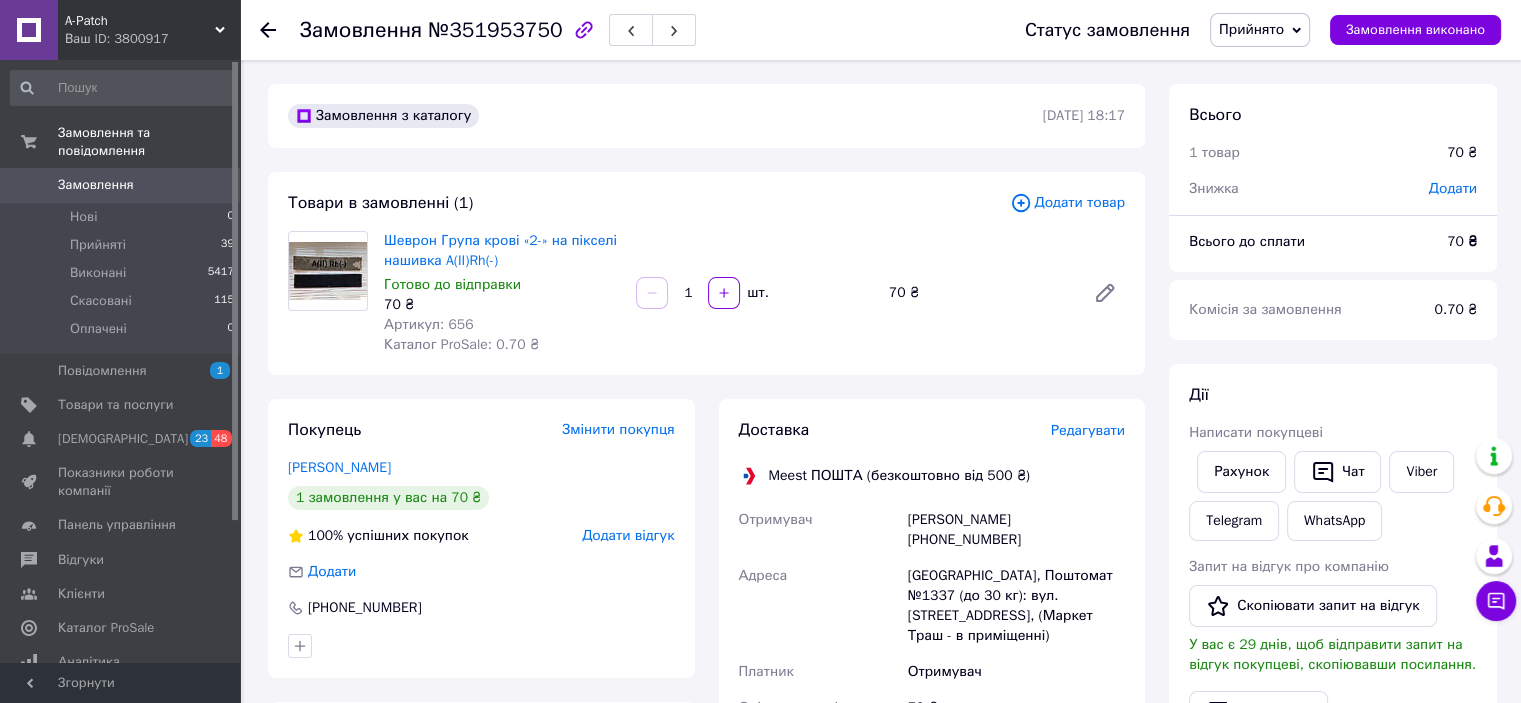 click on "Редагувати" at bounding box center [1088, 430] 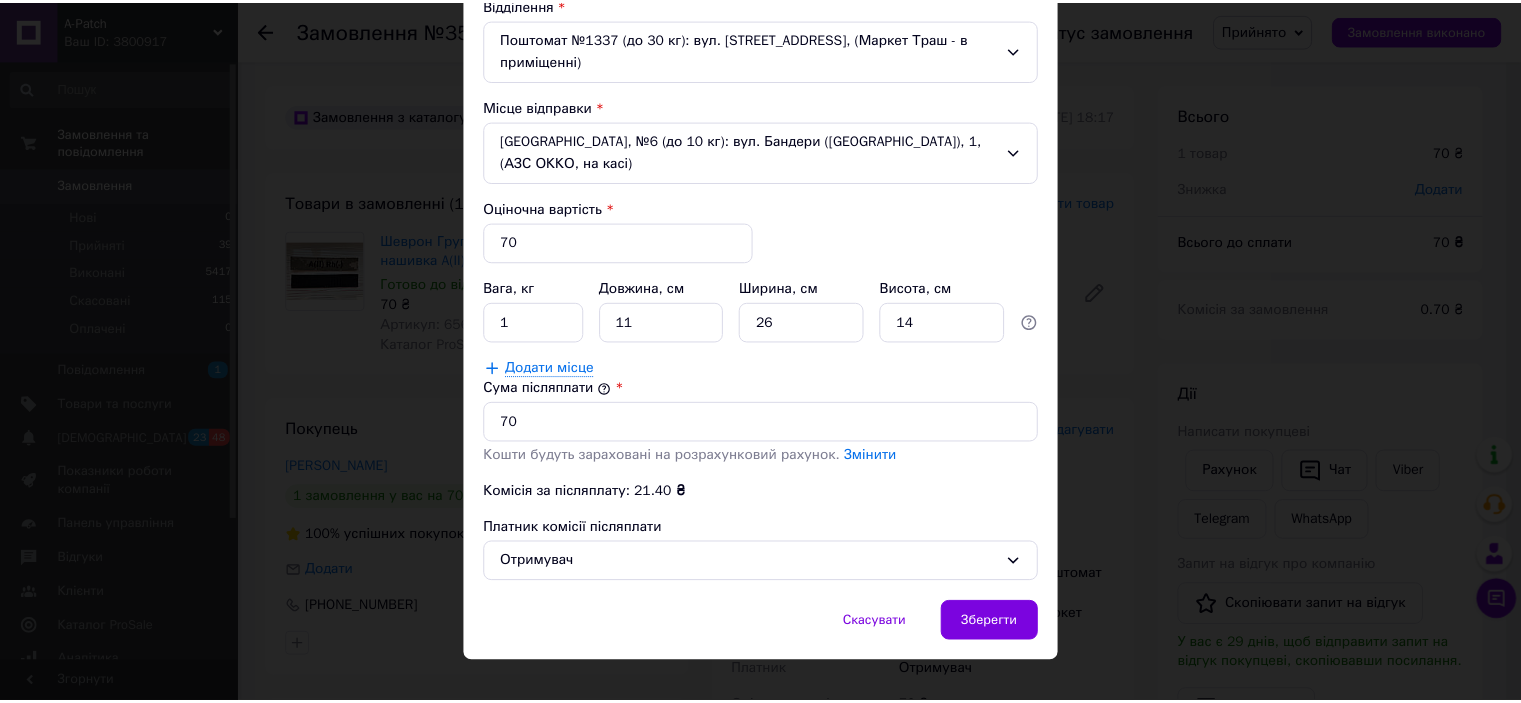 scroll, scrollTop: 638, scrollLeft: 0, axis: vertical 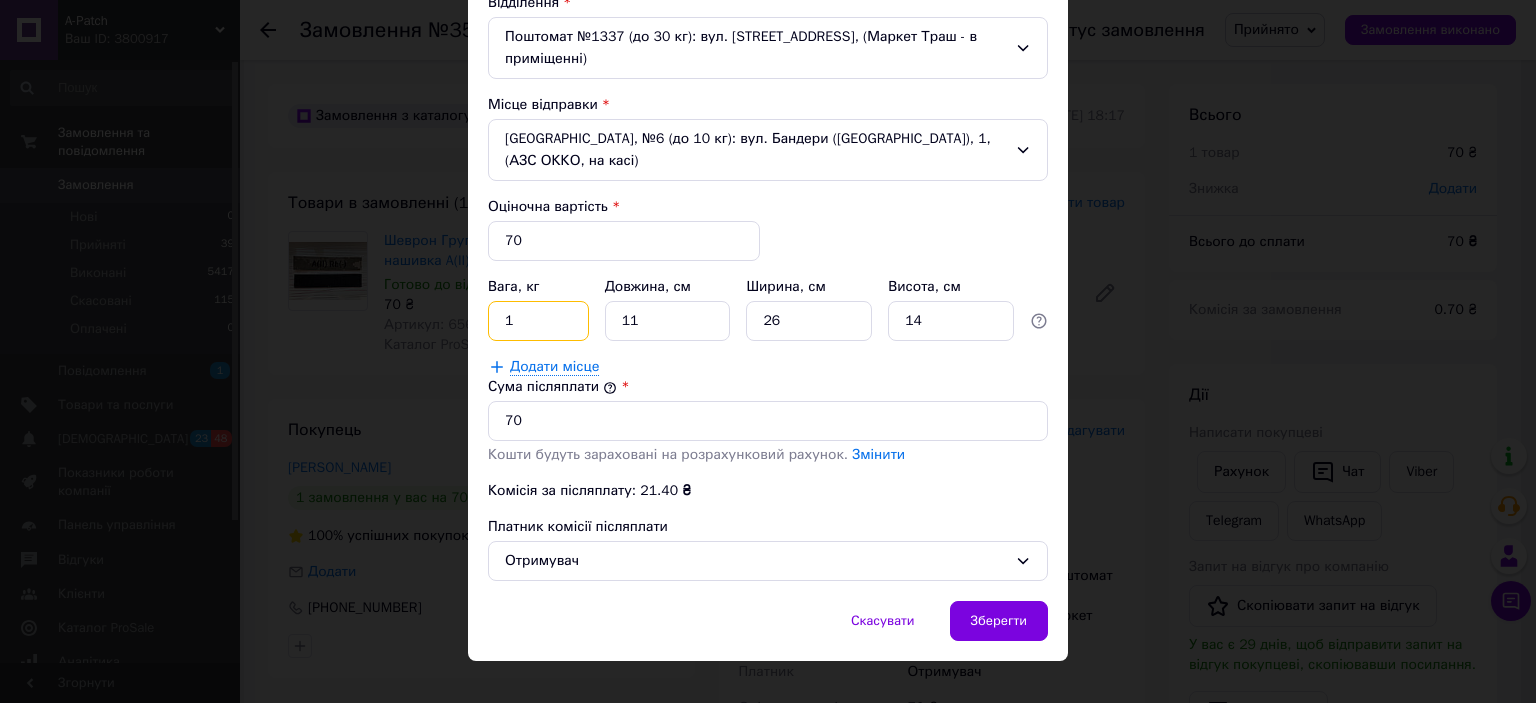 click on "1" at bounding box center (538, 321) 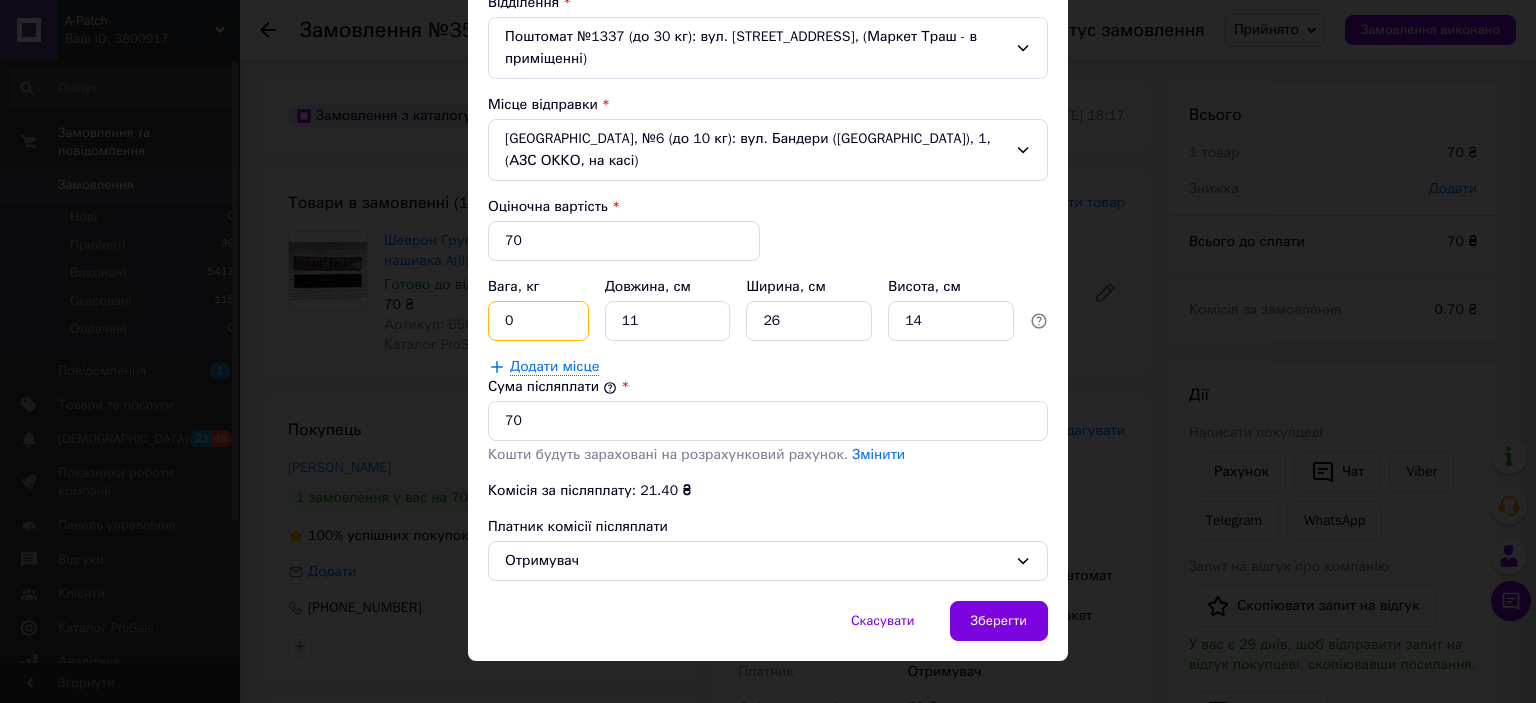type on "0.5" 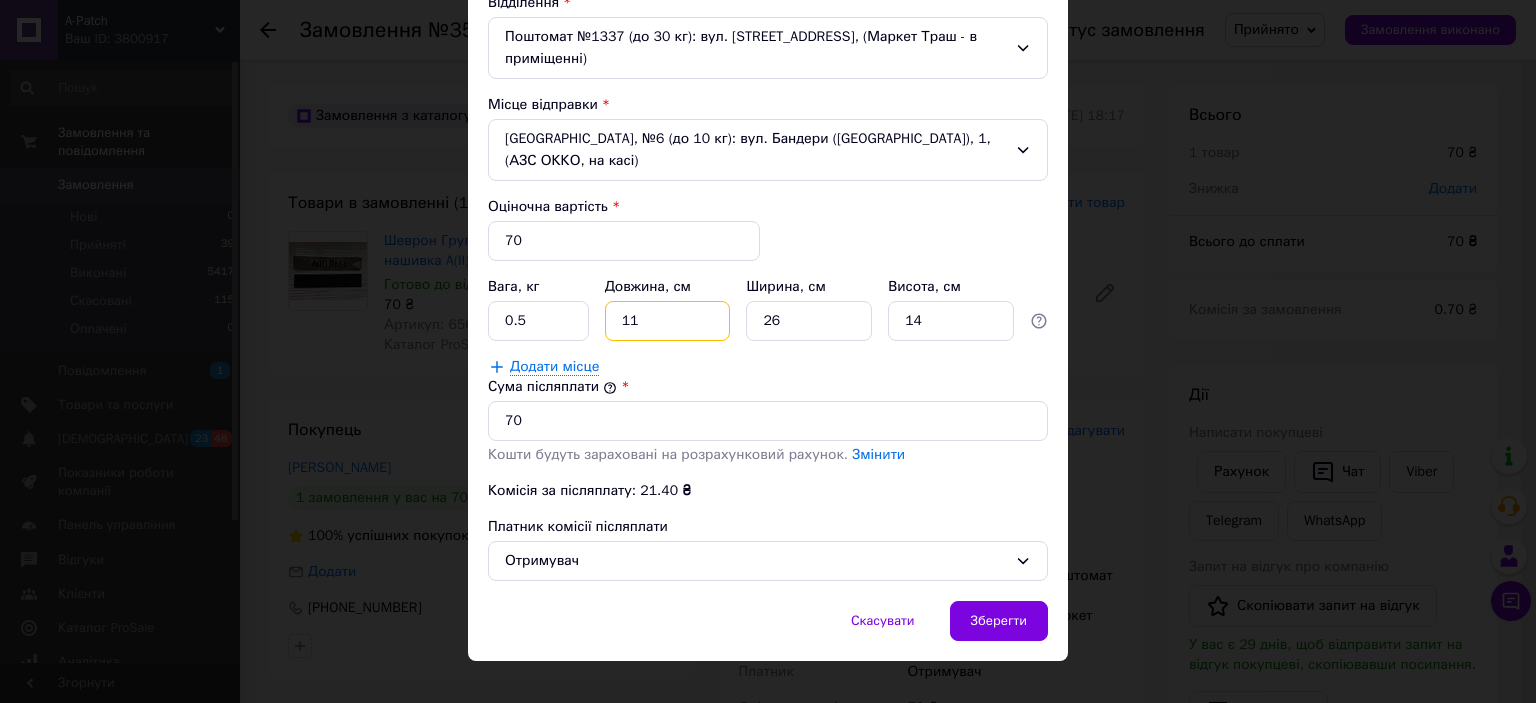 click on "11" at bounding box center (668, 321) 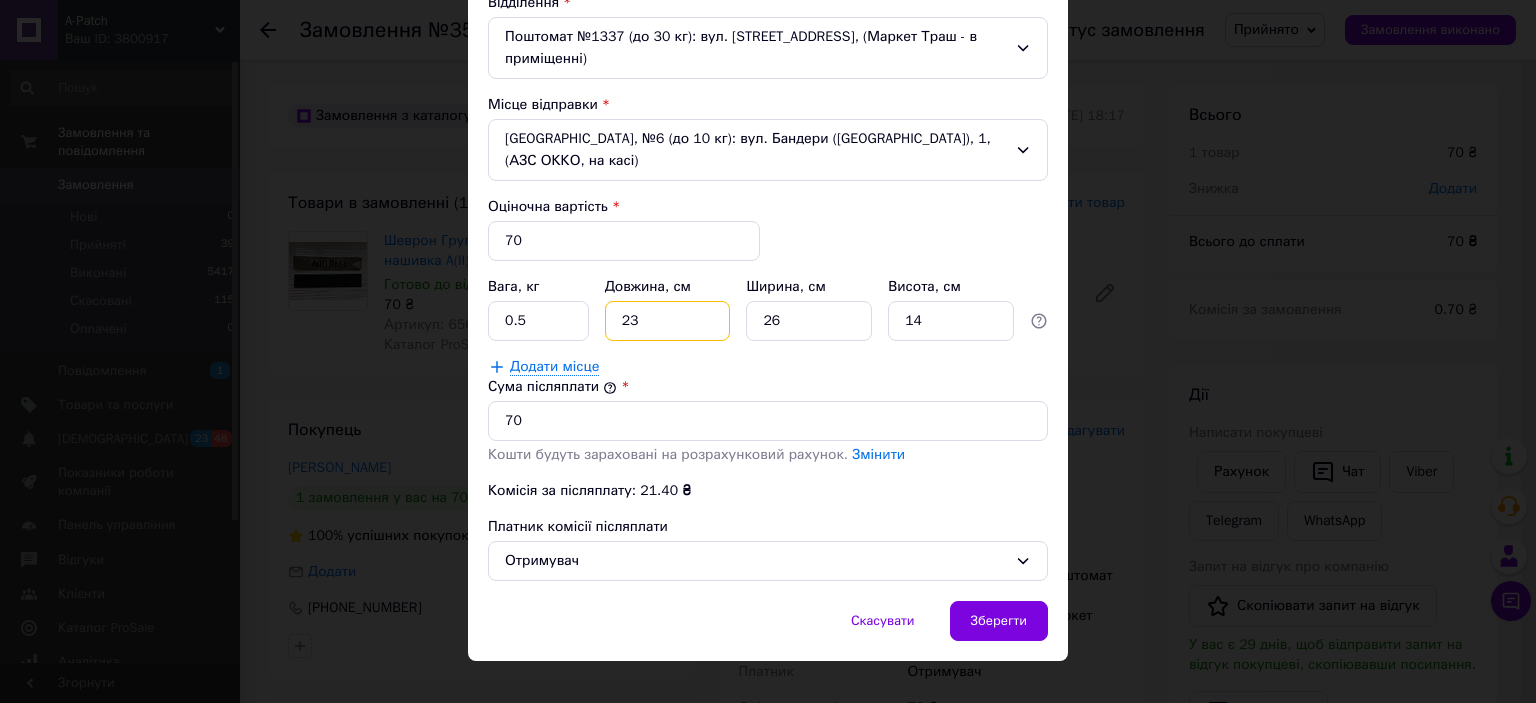 type on "23" 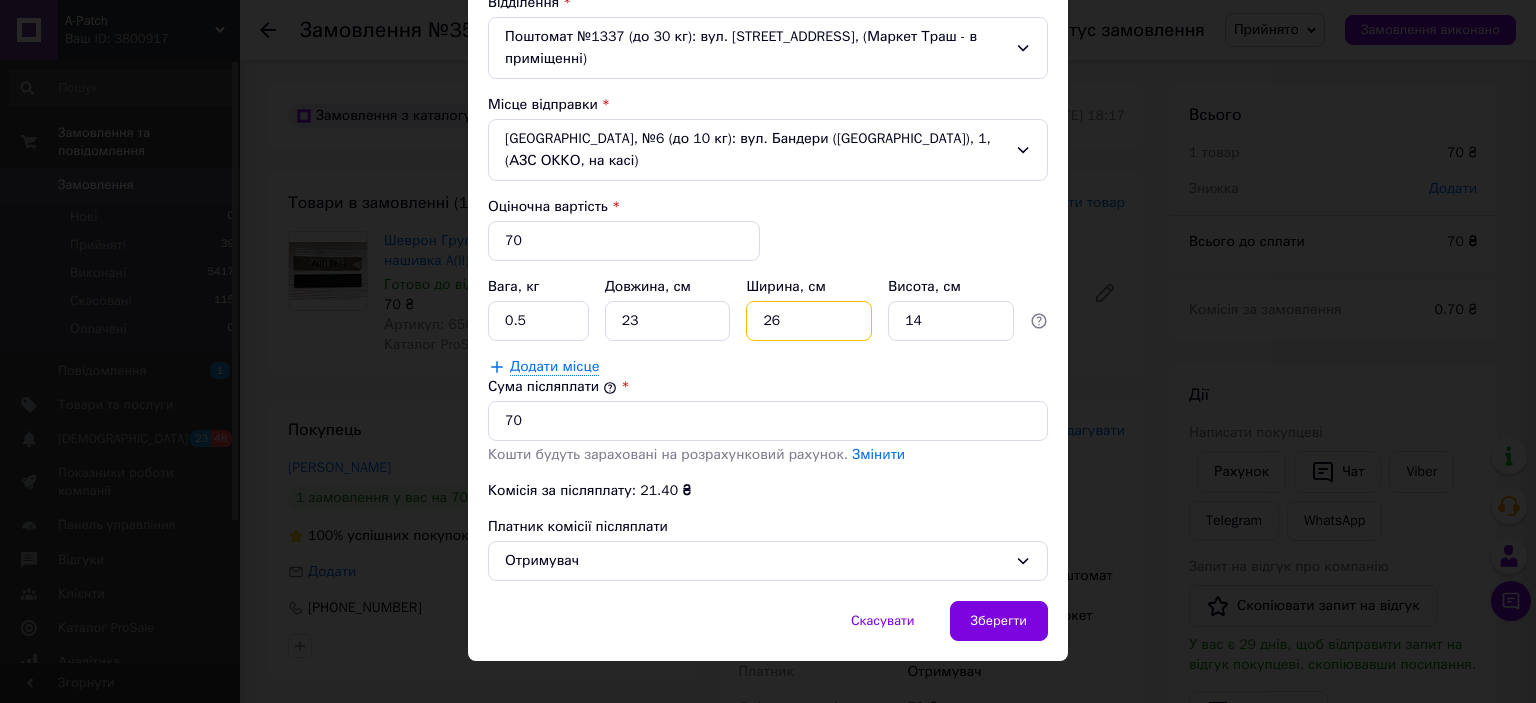 click on "26" at bounding box center [809, 321] 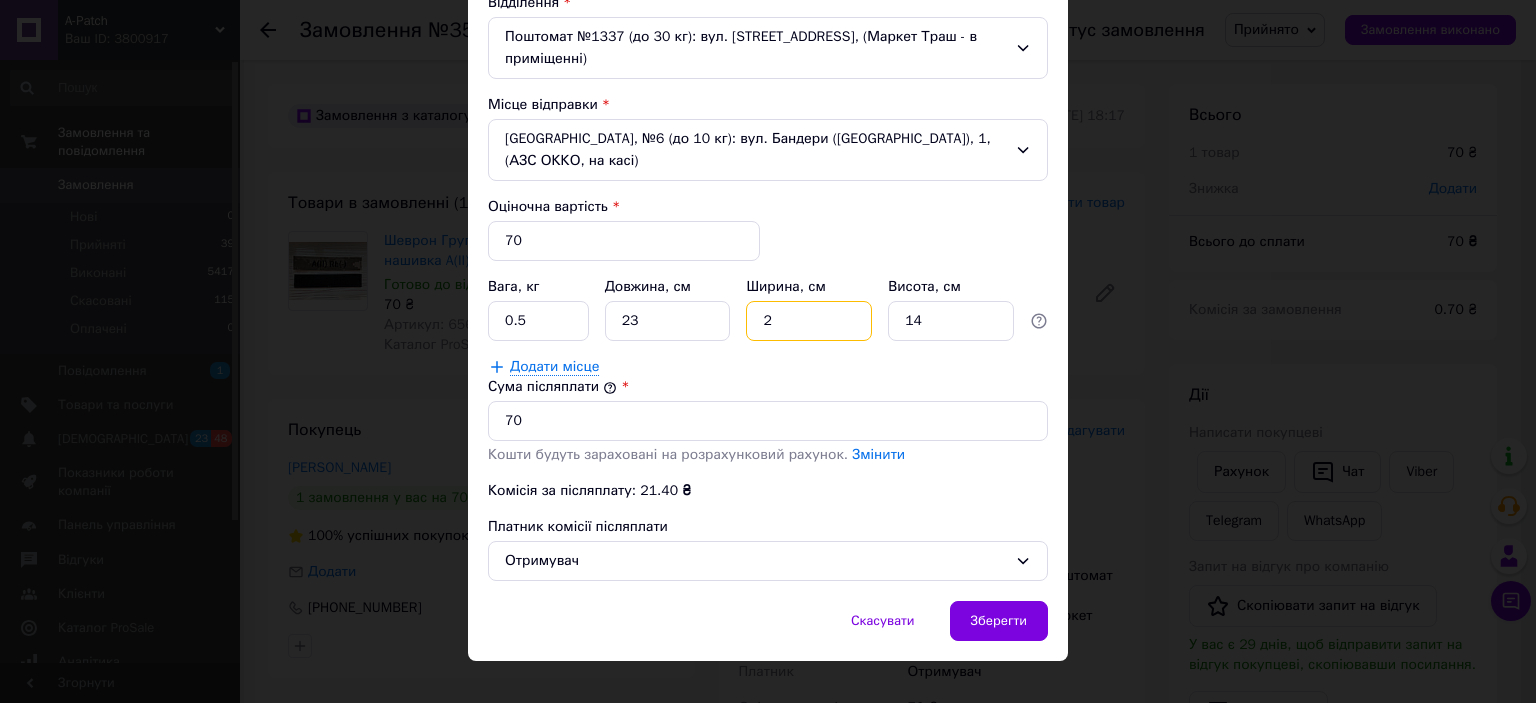 type on "2" 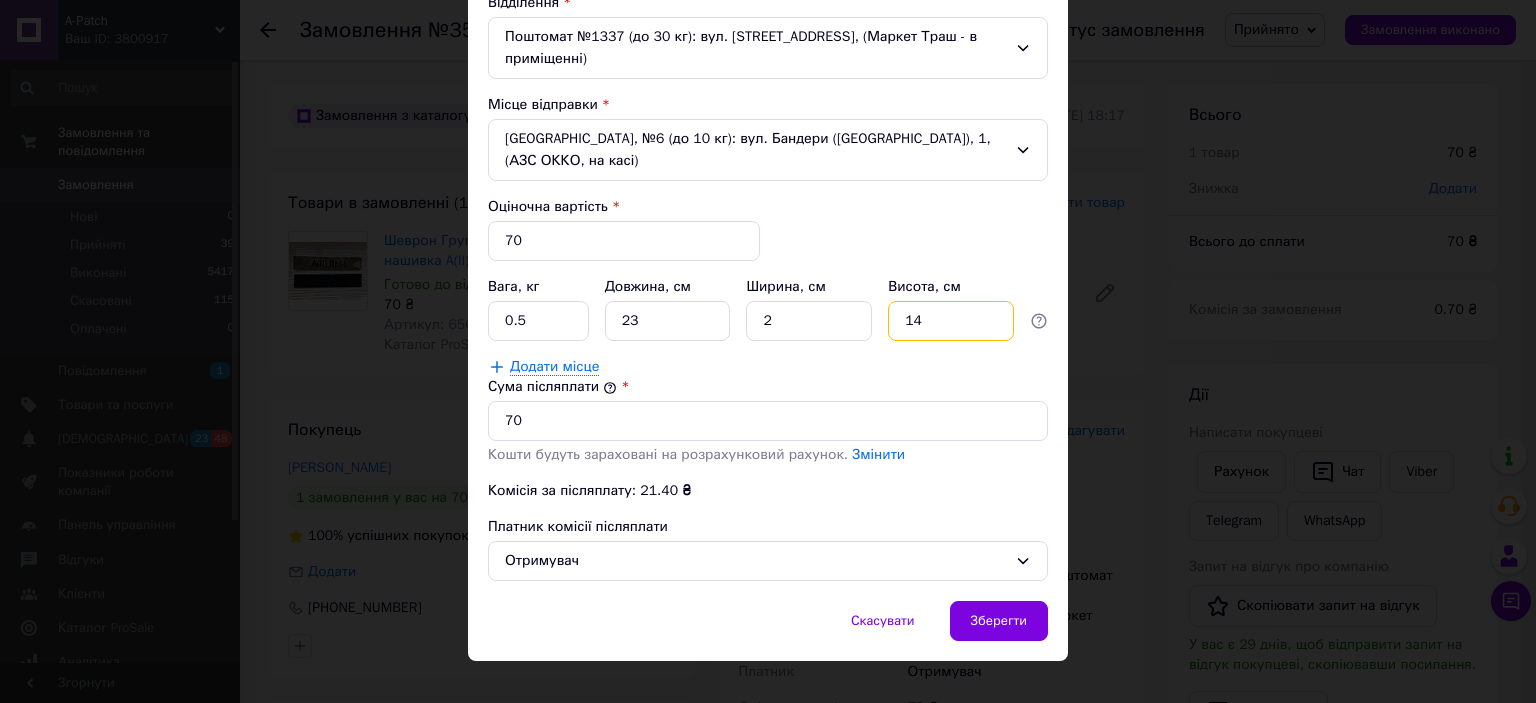 click on "14" at bounding box center [951, 321] 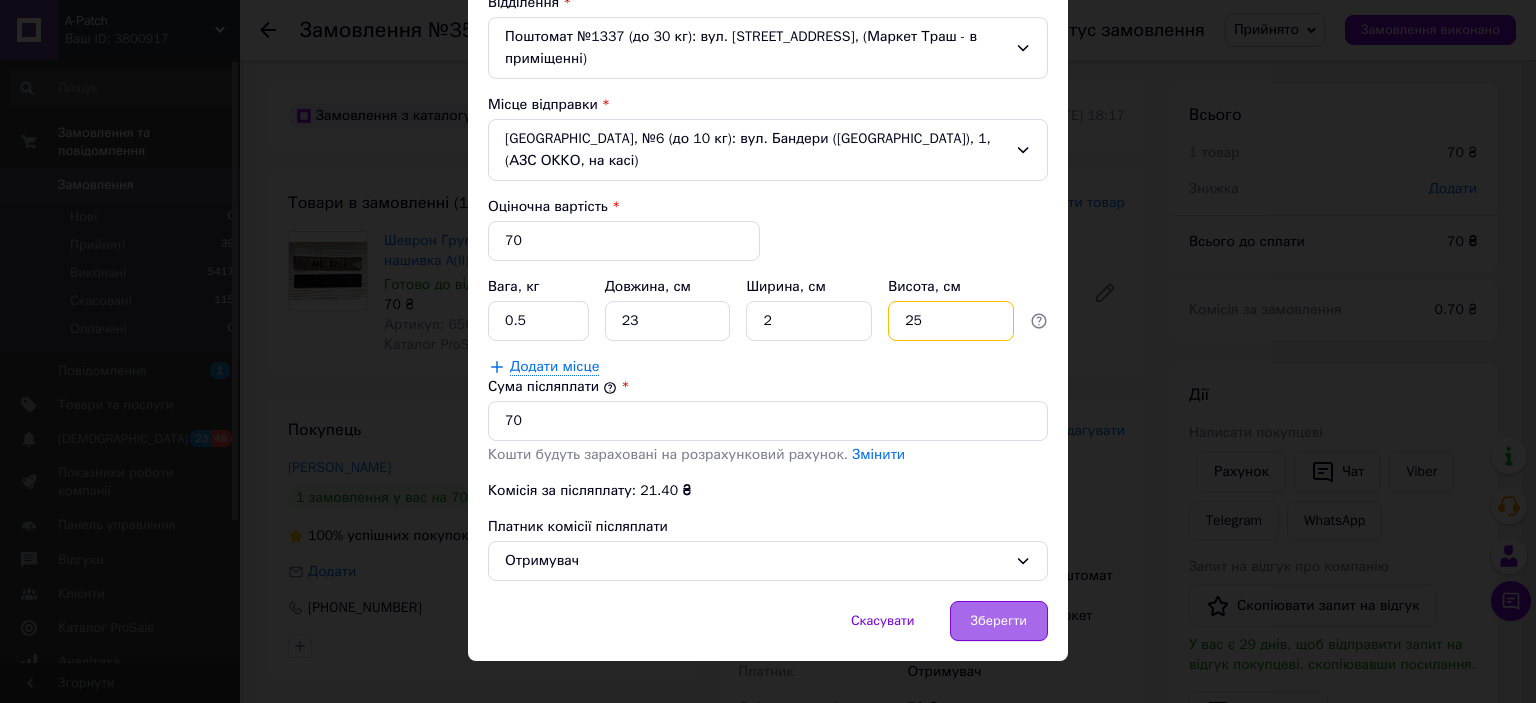 type on "25" 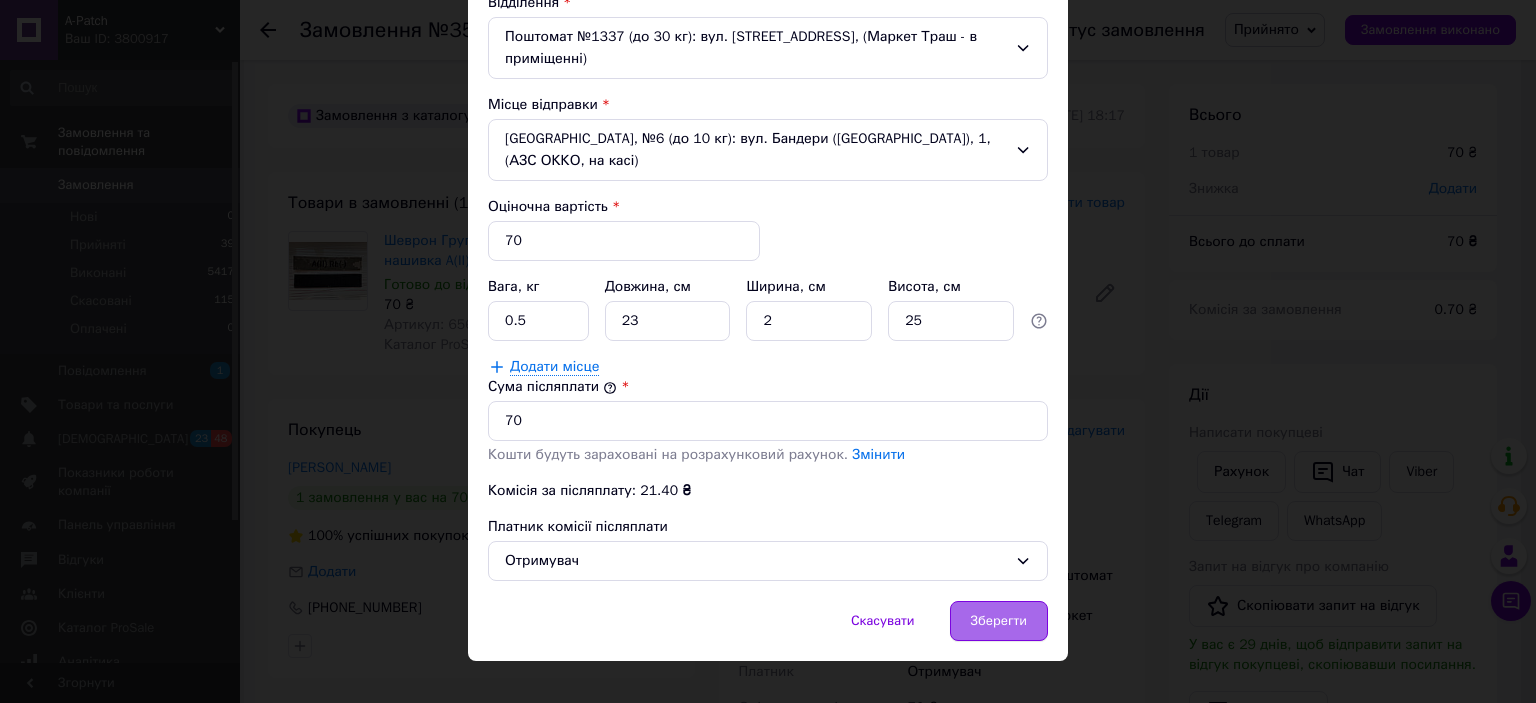 click on "Зберегти" at bounding box center (999, 621) 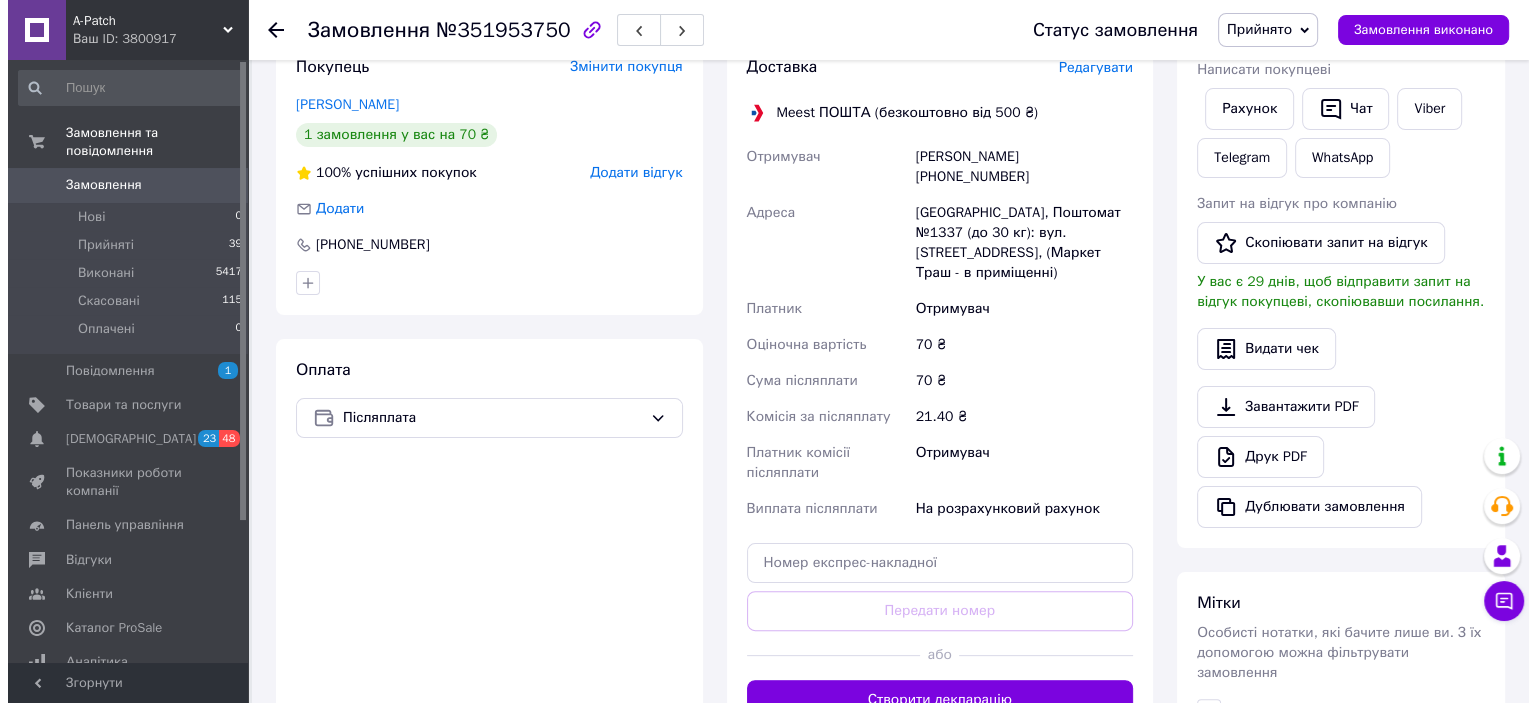 scroll, scrollTop: 300, scrollLeft: 0, axis: vertical 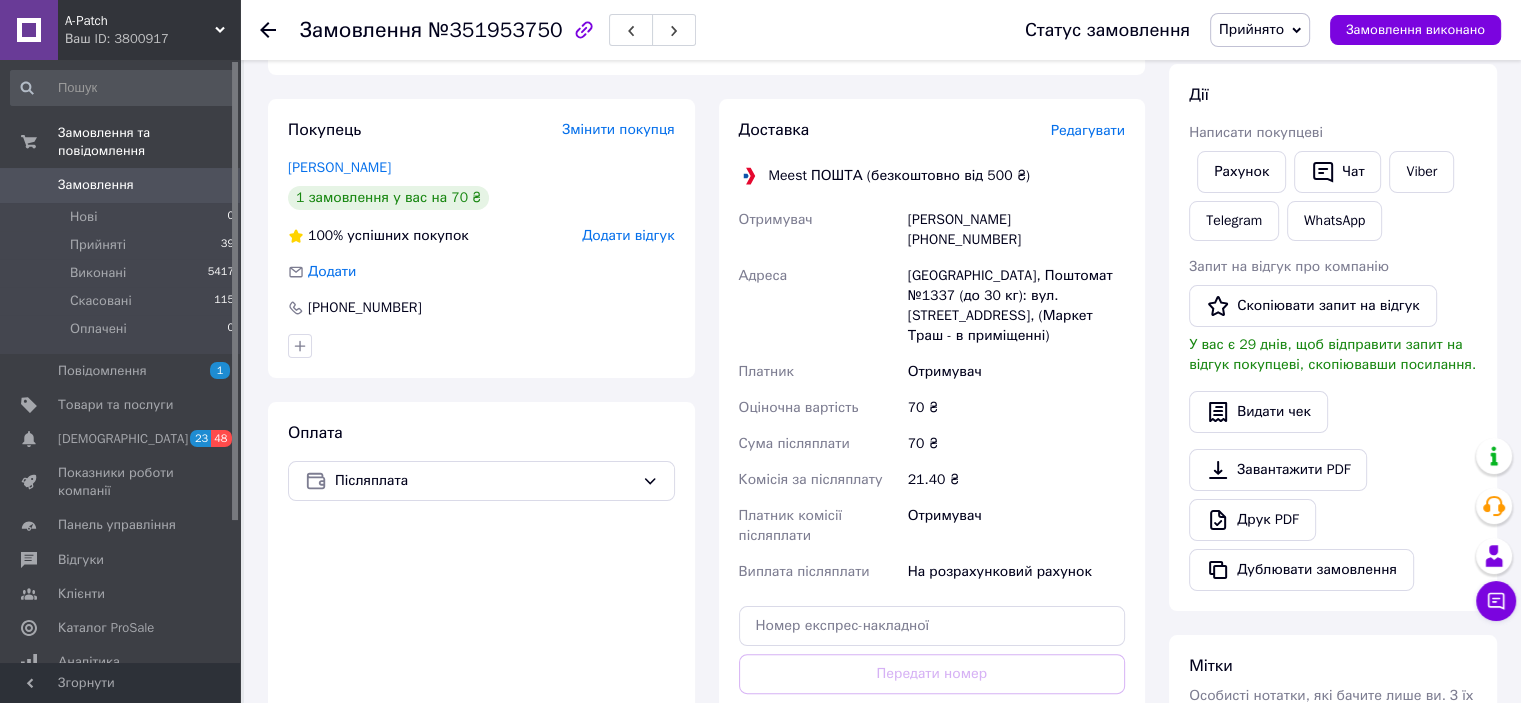 click on "Редагувати" at bounding box center [1088, 130] 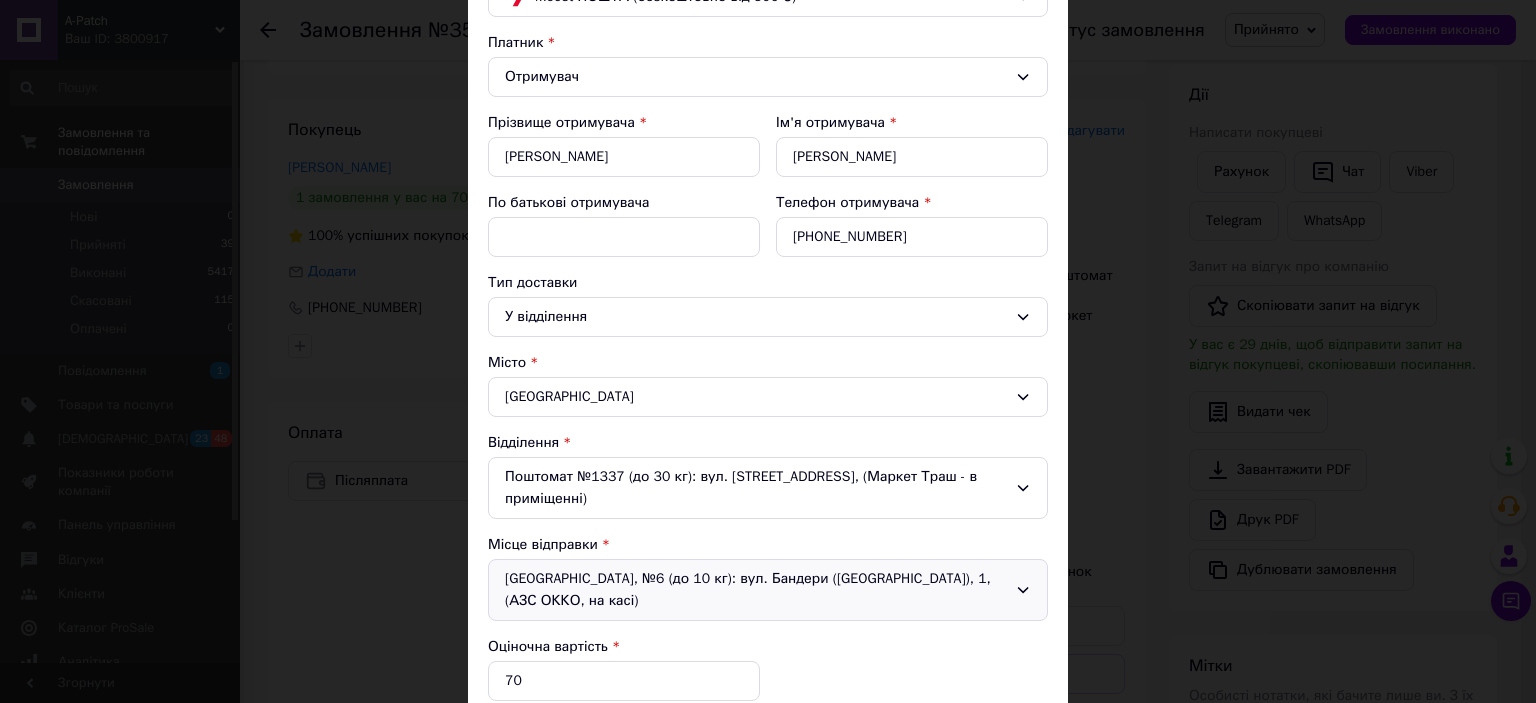 scroll, scrollTop: 300, scrollLeft: 0, axis: vertical 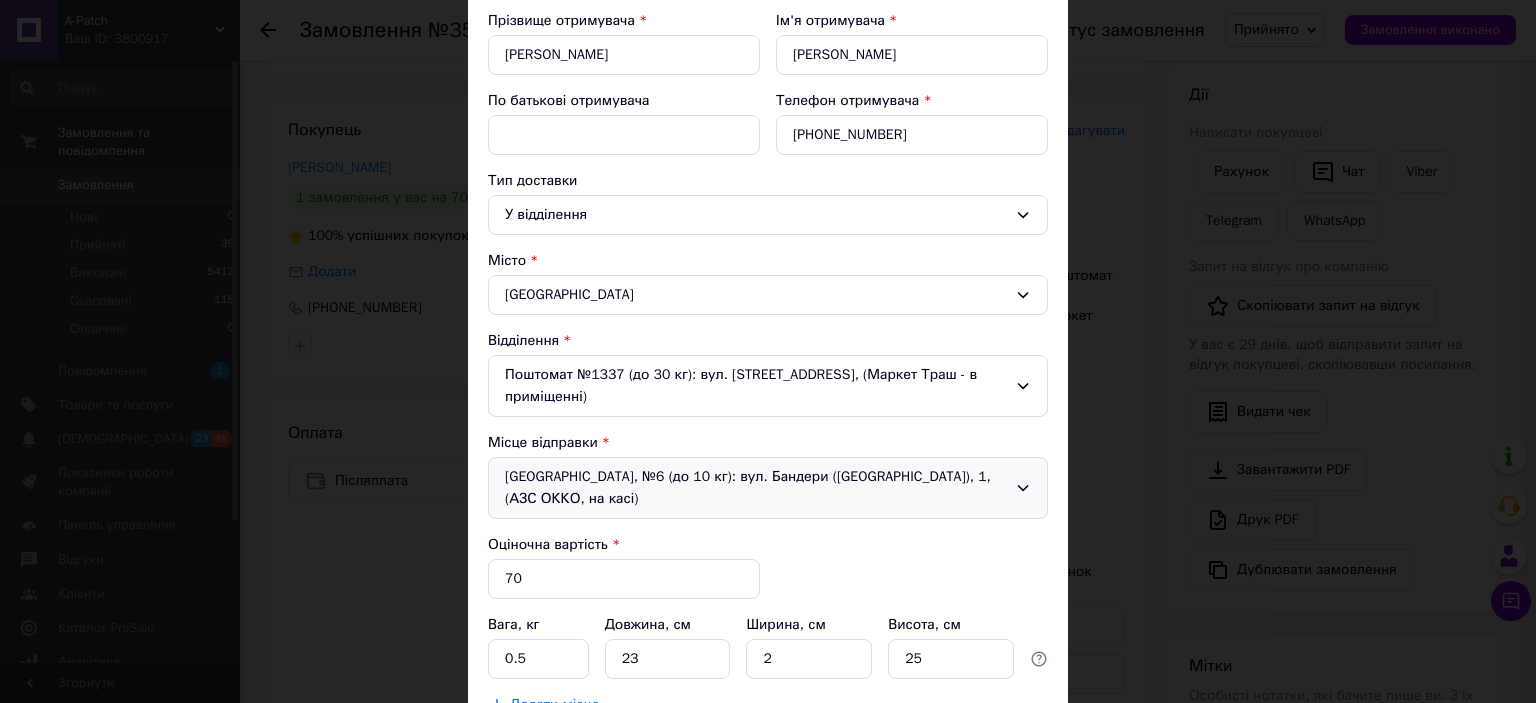 click on "[GEOGRAPHIC_DATA], №6 (до 10 кг): вул. Бандери ([GEOGRAPHIC_DATA]), 1, (АЗС ОККО, на касі)" at bounding box center (768, 488) 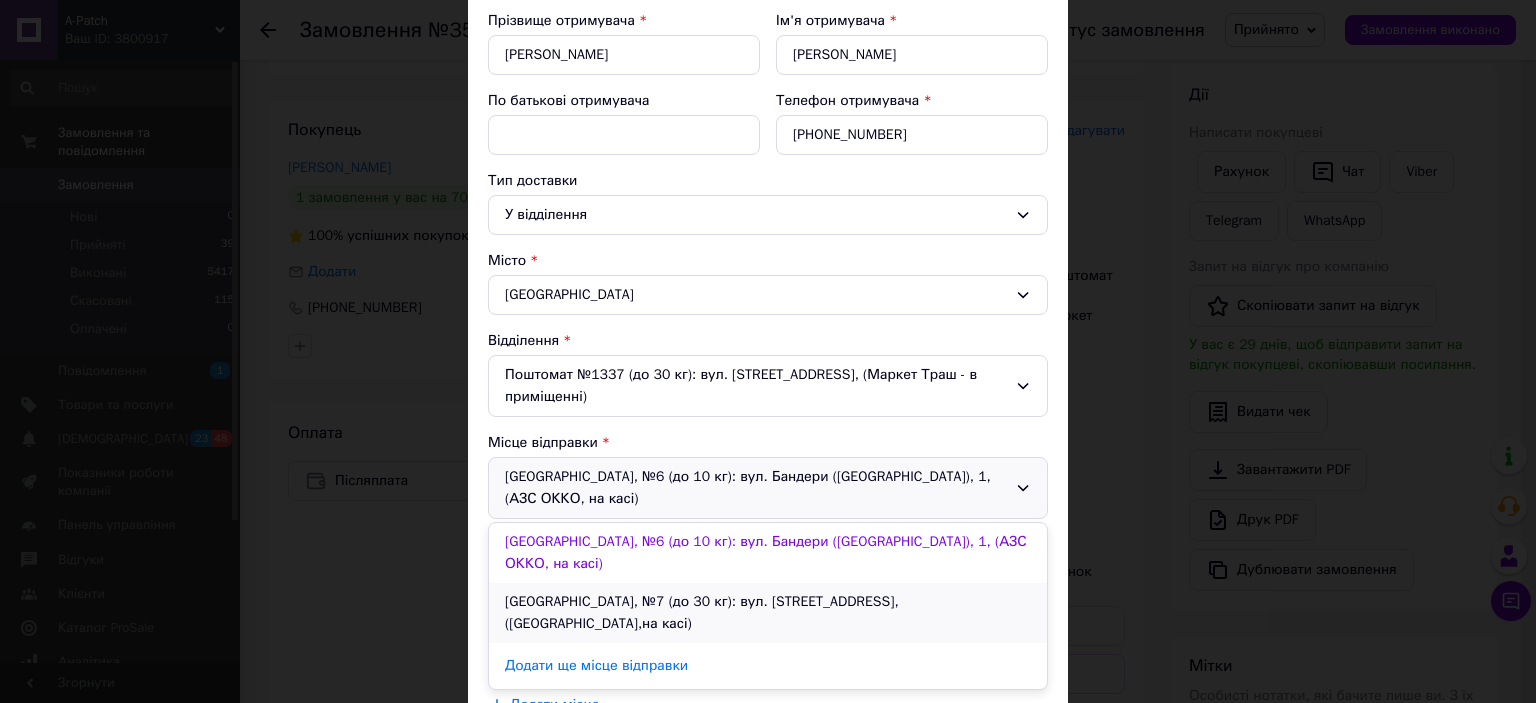 click on "[GEOGRAPHIC_DATA], №7 (до 30 кг): вул. [STREET_ADDRESS], ([GEOGRAPHIC_DATA],на касі)" at bounding box center [768, 613] 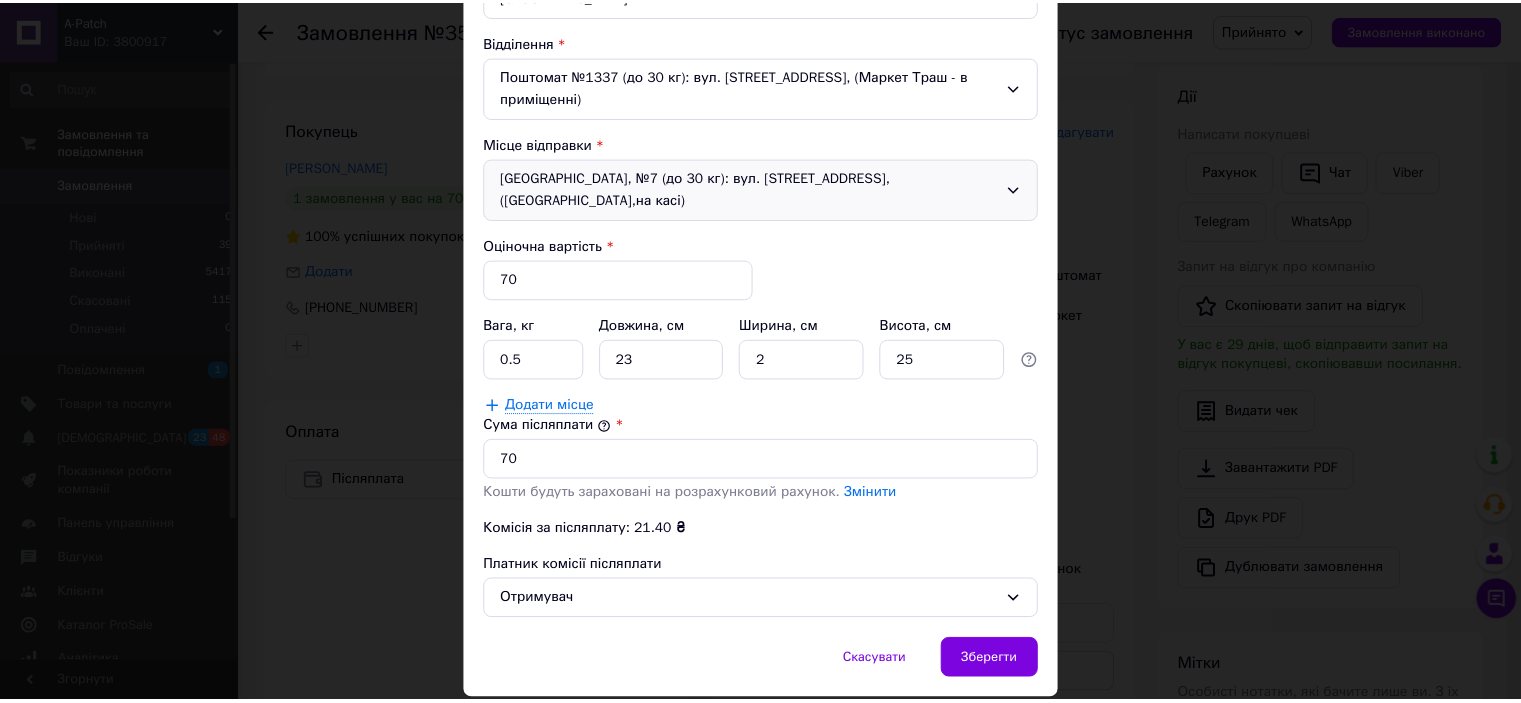 scroll, scrollTop: 600, scrollLeft: 0, axis: vertical 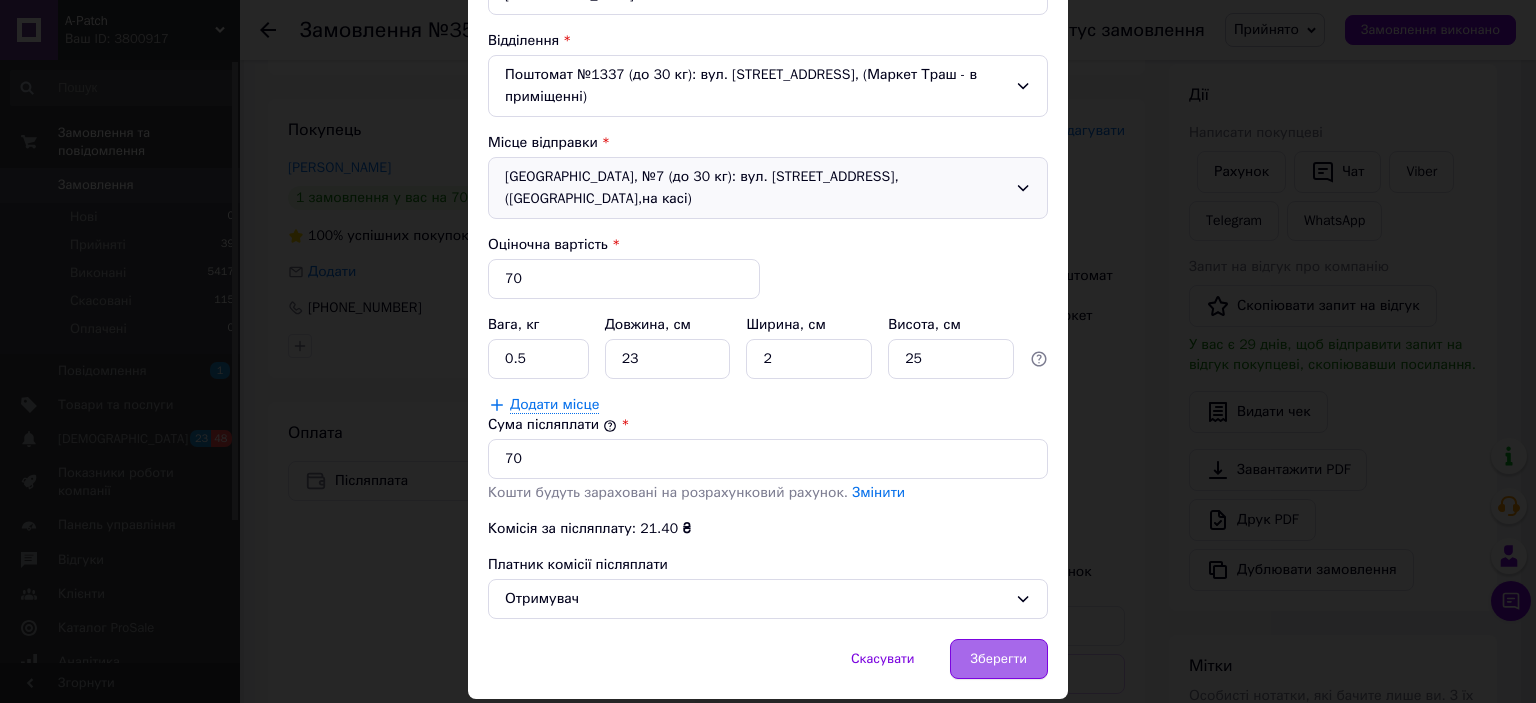click on "Зберегти" at bounding box center (999, 659) 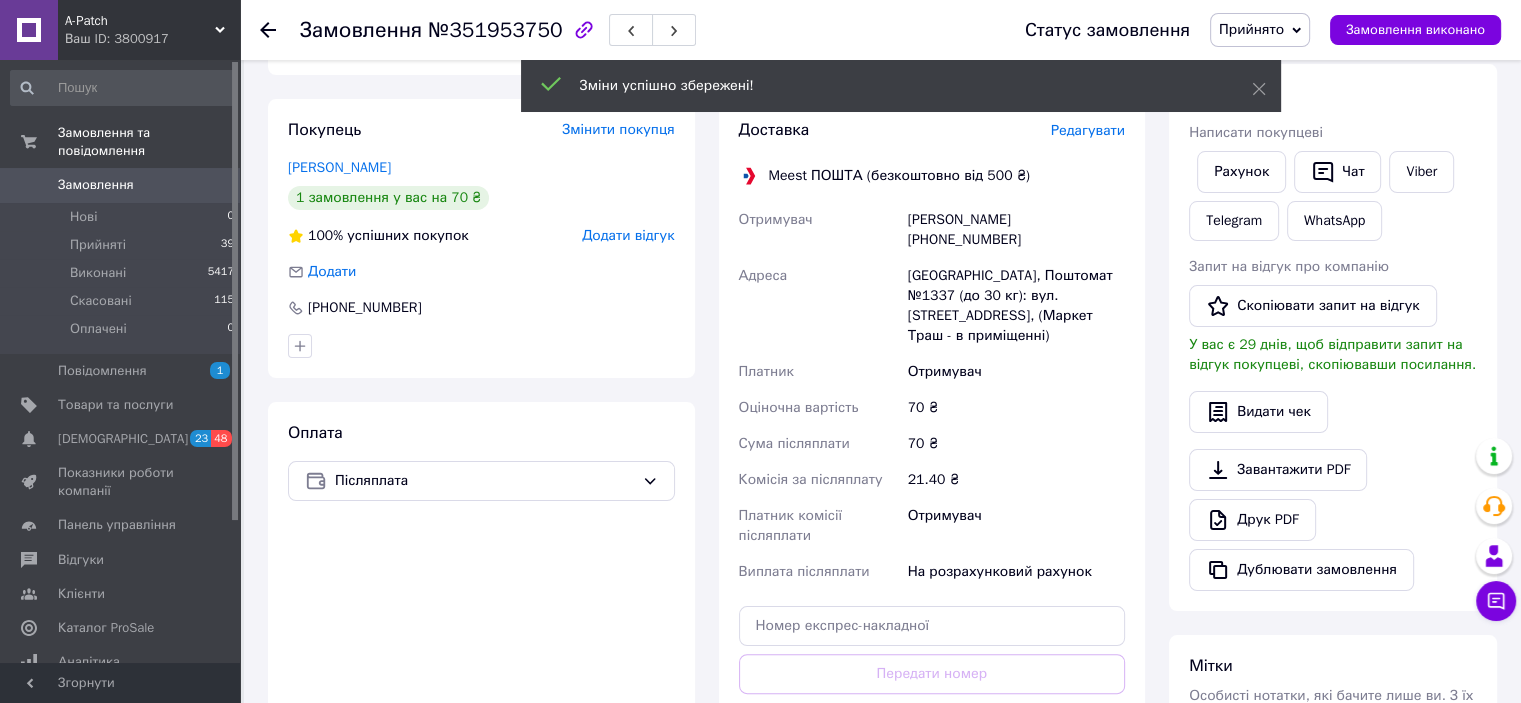 scroll, scrollTop: 500, scrollLeft: 0, axis: vertical 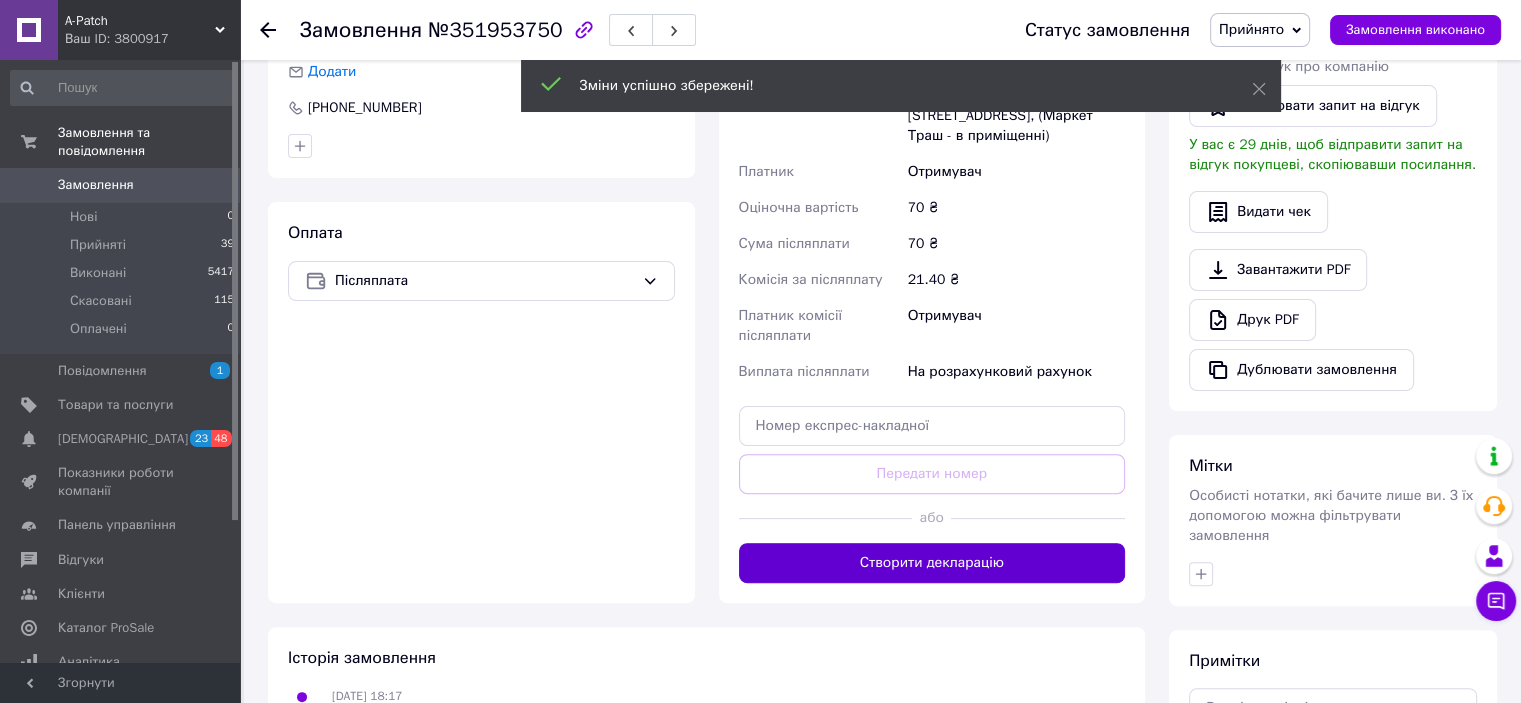 click on "Створити декларацію" at bounding box center (932, 563) 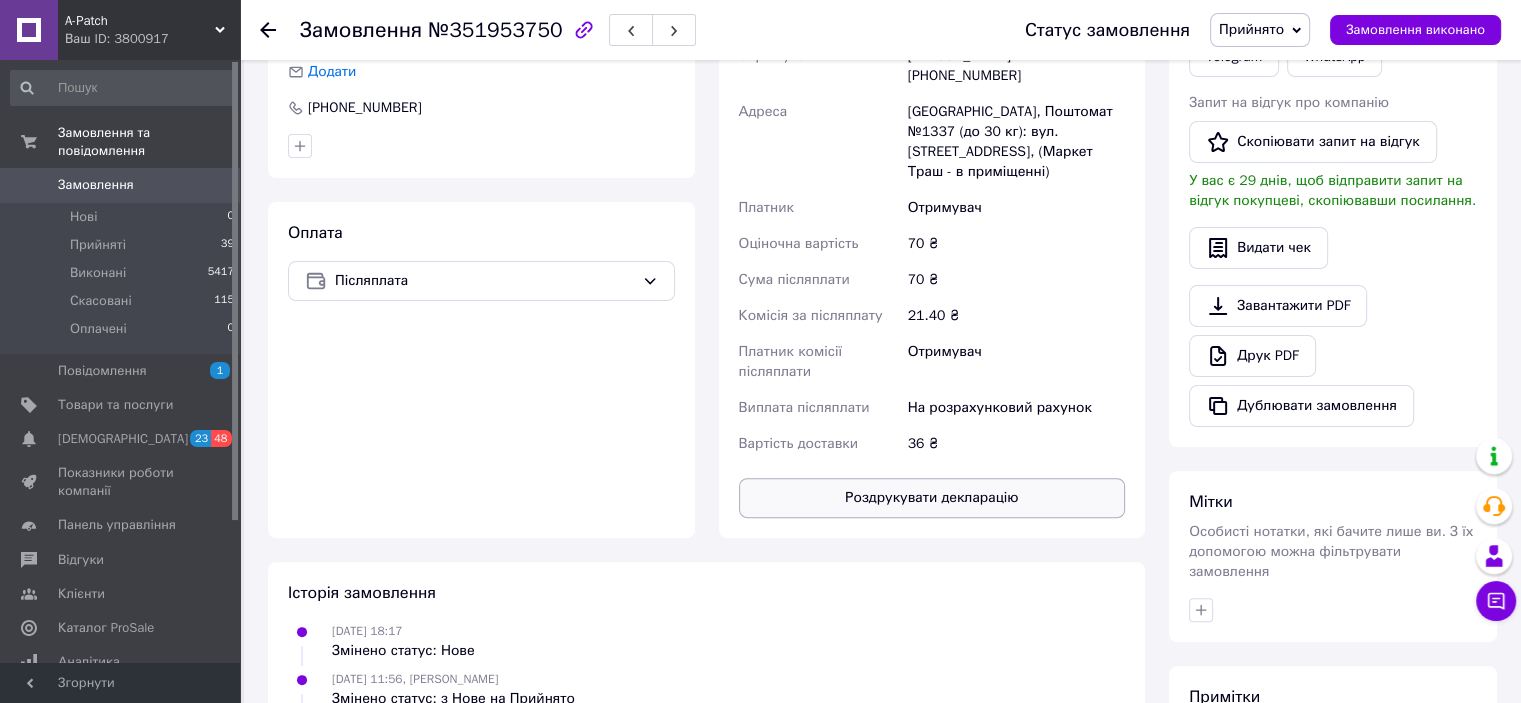click on "Роздрукувати декларацію" at bounding box center (932, 498) 